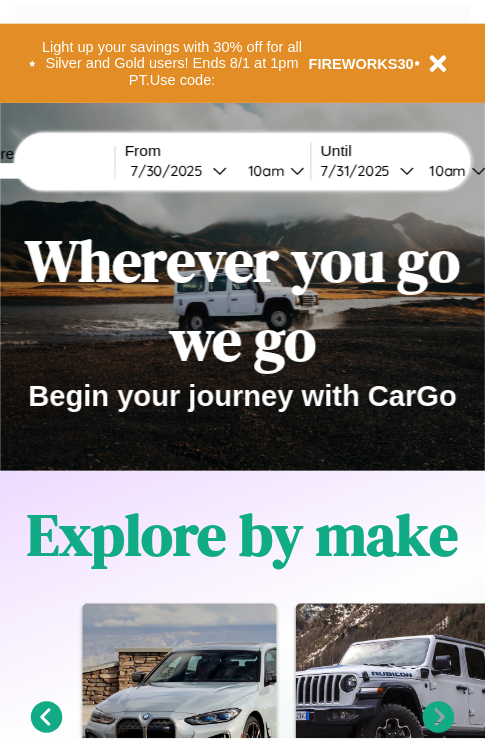 scroll, scrollTop: 0, scrollLeft: 0, axis: both 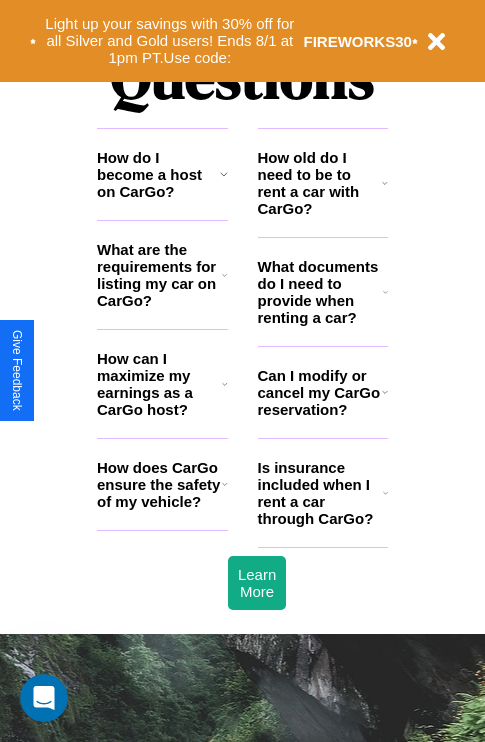 click 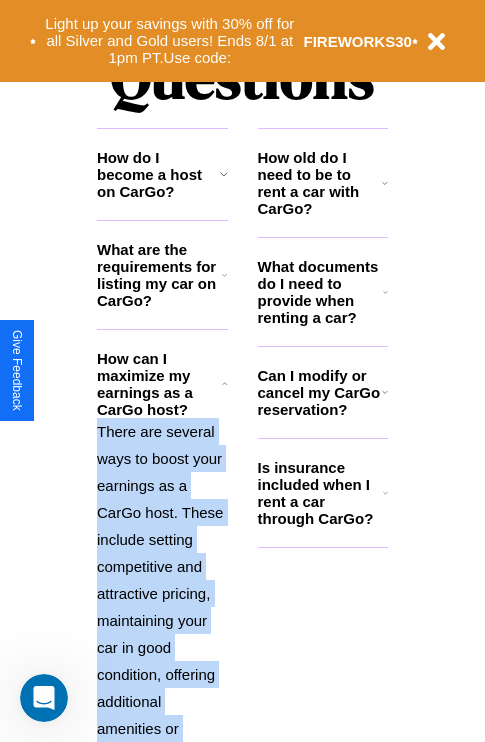 scroll, scrollTop: 2692, scrollLeft: 0, axis: vertical 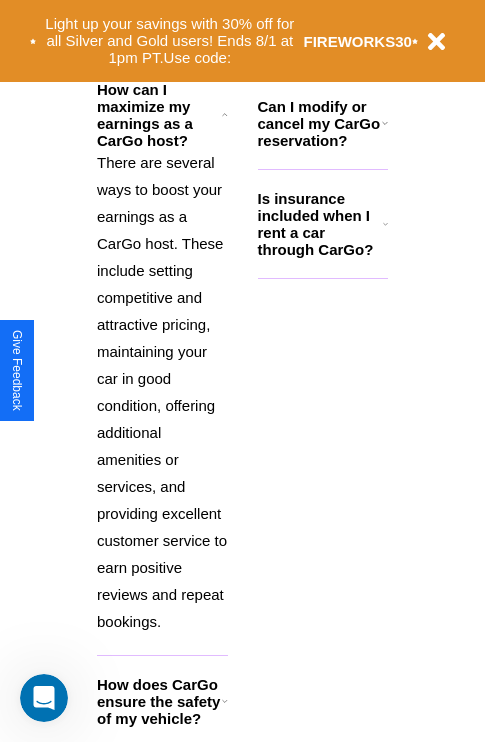 click 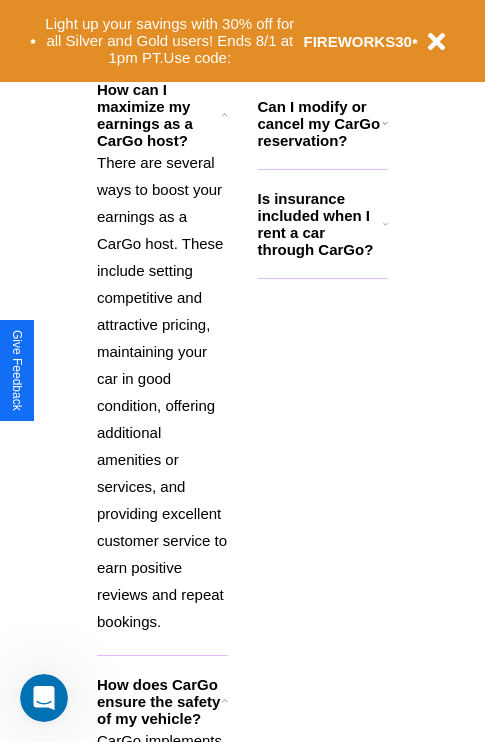 click on "Light up your savings with 30% off for all Silver and Gold users! Ends 8/1 at 1pm PT. Use code: FIREWORKS30" at bounding box center (242, 41) 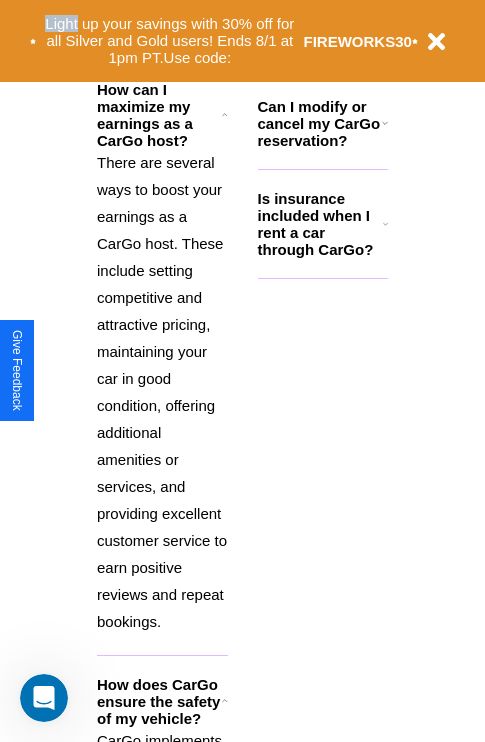 click on "Light up your savings with 30% off for all Silver and Gold users! Ends 8/1 at 1pm PT. Use code: FIREWORKS30" at bounding box center [242, 41] 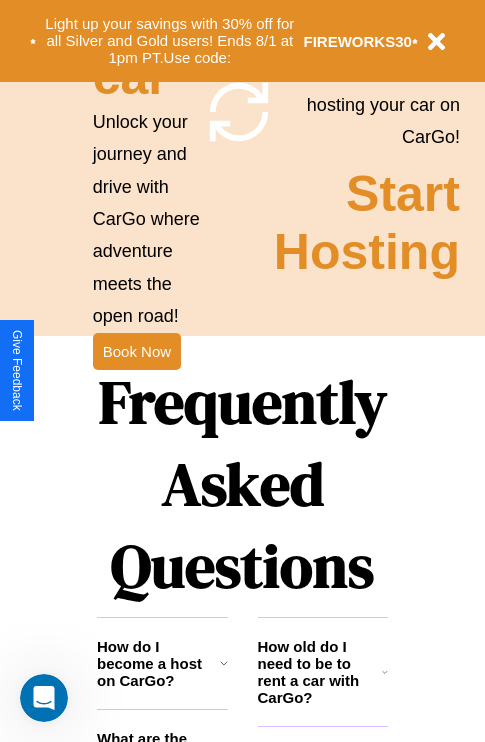 click on "How do I become a host on CarGo?" at bounding box center [158, 663] 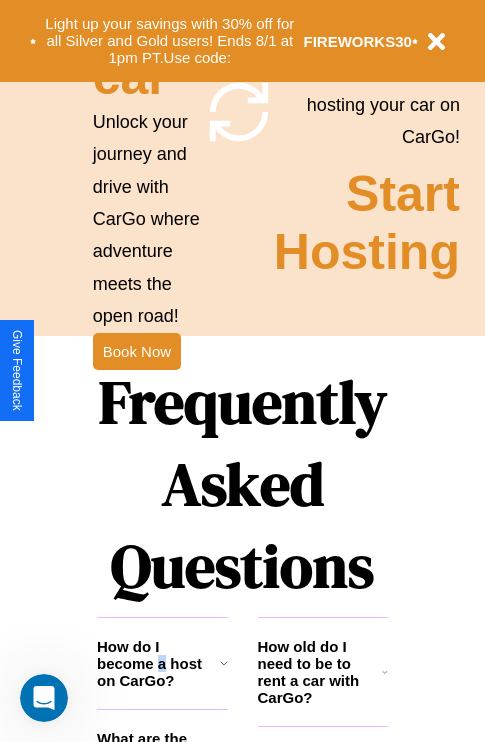 scroll, scrollTop: 2043, scrollLeft: 0, axis: vertical 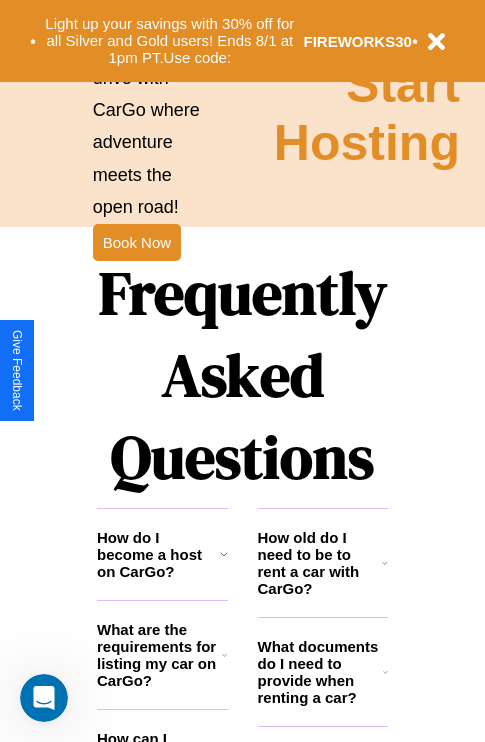 click on "What are the requirements for listing my car on CarGo?" at bounding box center [159, 655] 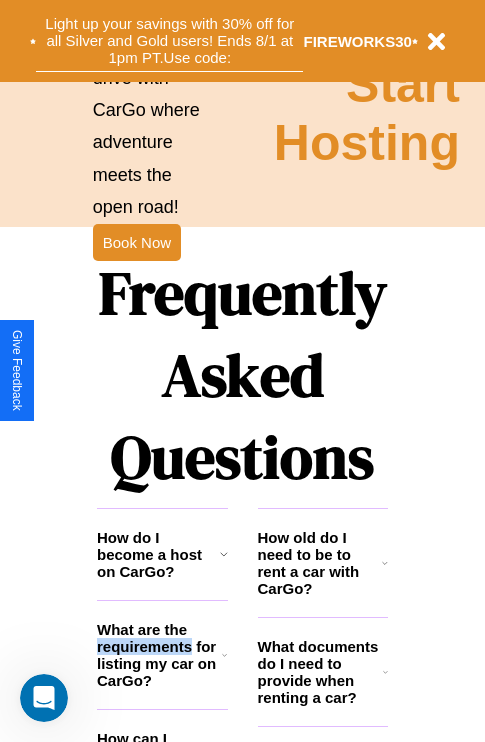 click on "Light up your savings with 30% off for all Silver and Gold users! Ends 8/1 at 1pm PT.  Use code:" at bounding box center (169, 41) 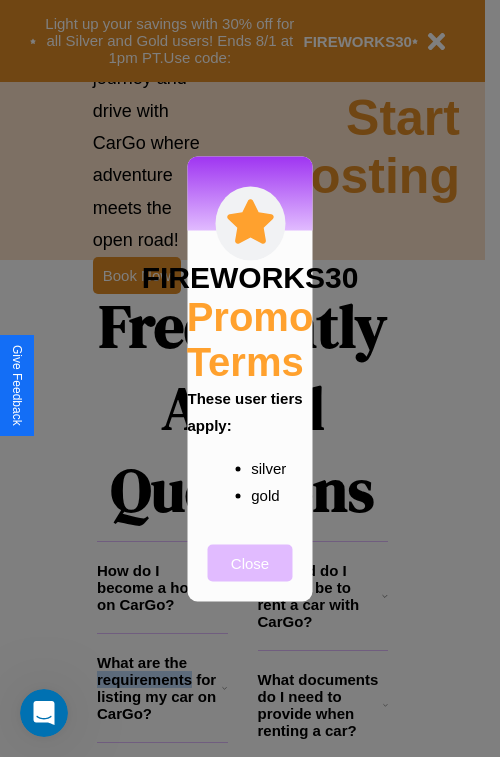 click on "Close" at bounding box center [250, 562] 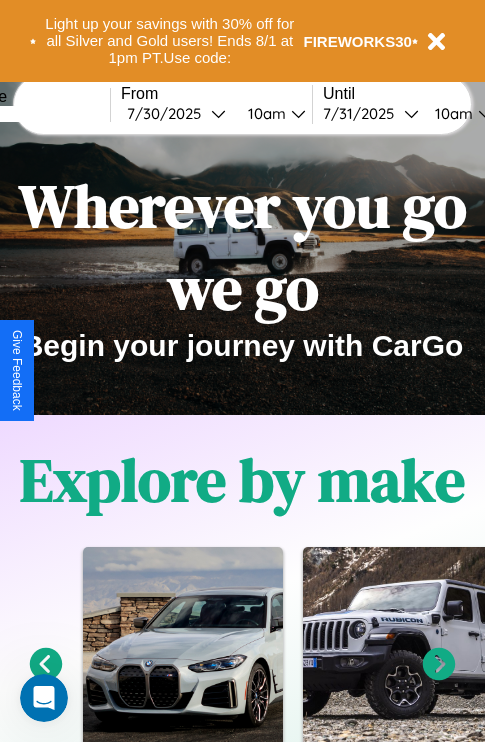 scroll, scrollTop: 0, scrollLeft: 0, axis: both 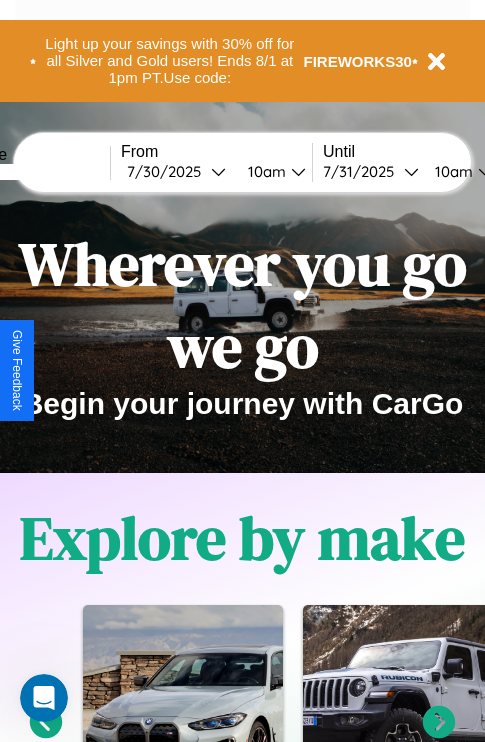 click at bounding box center (35, 172) 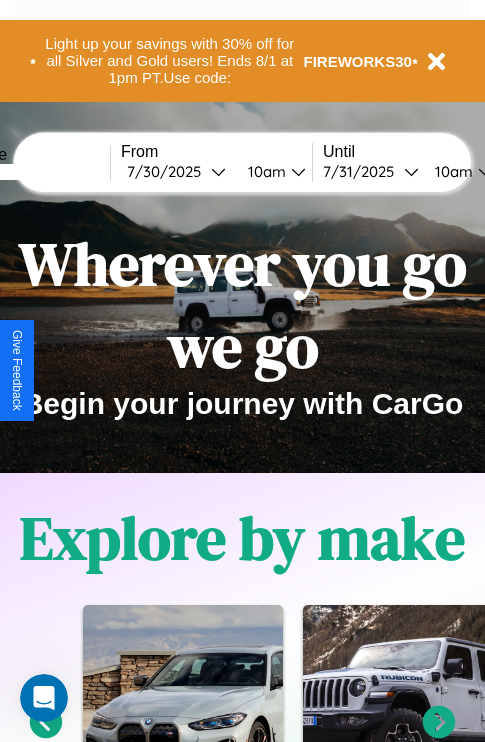 type on "******" 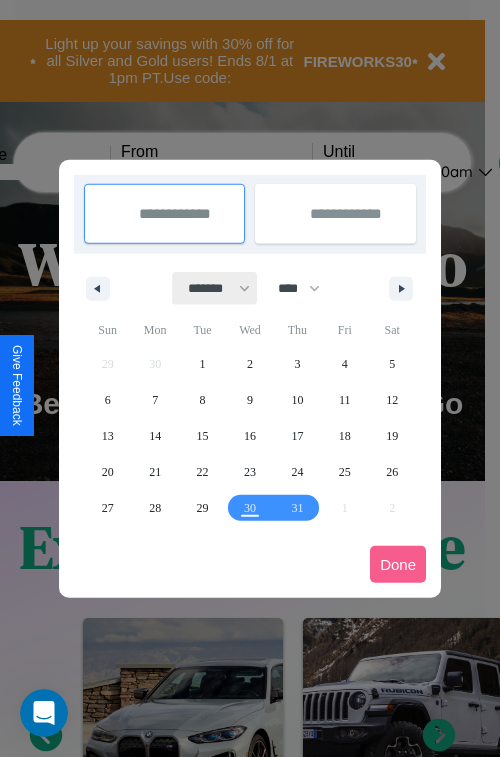 click on "******* ******** ***** ***** *** **** **** ****** ********* ******* ******** ********" at bounding box center [215, 288] 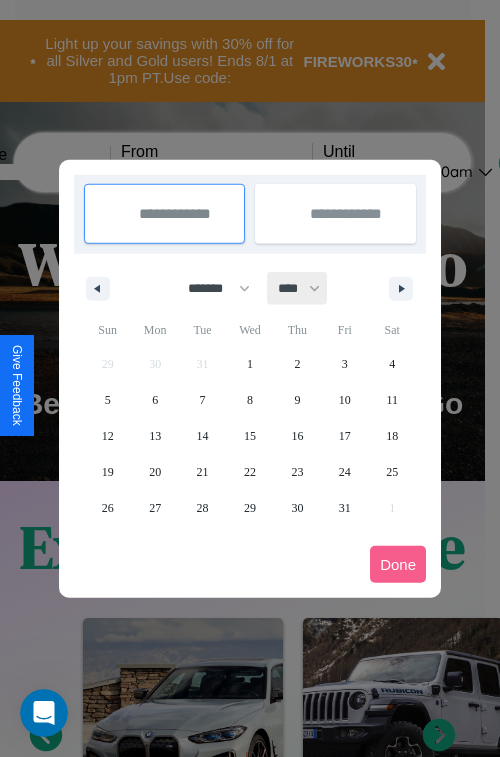 click on "**** **** **** **** **** **** **** **** **** **** **** **** **** **** **** **** **** **** **** **** **** **** **** **** **** **** **** **** **** **** **** **** **** **** **** **** **** **** **** **** **** **** **** **** **** **** **** **** **** **** **** **** **** **** **** **** **** **** **** **** **** **** **** **** **** **** **** **** **** **** **** **** **** **** **** **** **** **** **** **** **** **** **** **** **** **** **** **** **** **** **** **** **** **** **** **** **** **** **** **** **** **** **** **** **** **** **** **** **** **** **** **** **** **** **** **** **** **** **** **** ****" at bounding box center [298, 288] 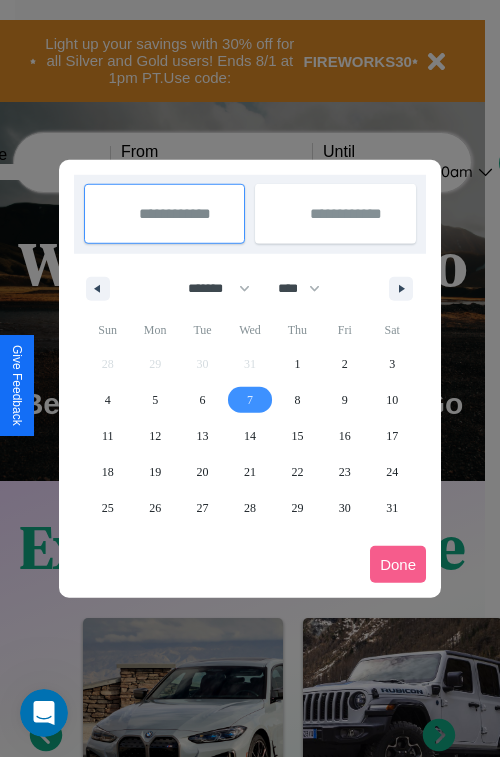 click on "7" at bounding box center (250, 400) 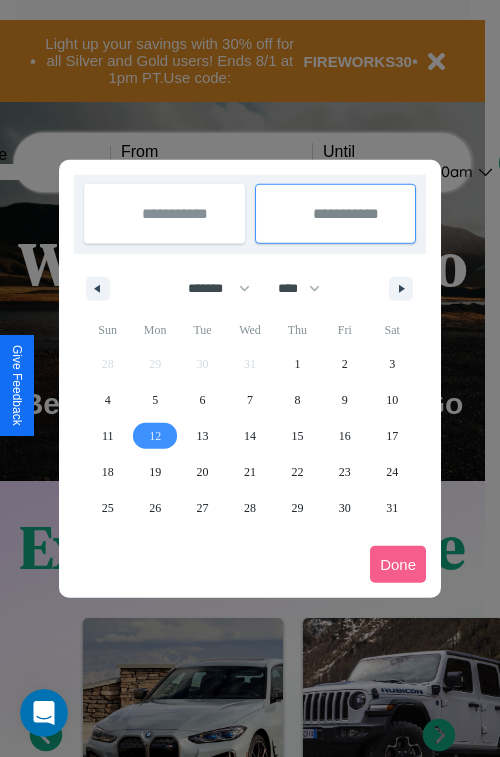 click on "12" at bounding box center (155, 436) 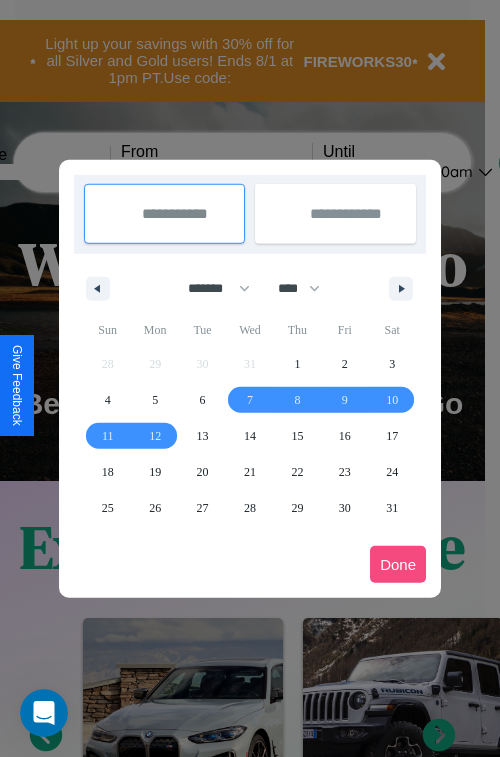 click on "Done" at bounding box center [398, 564] 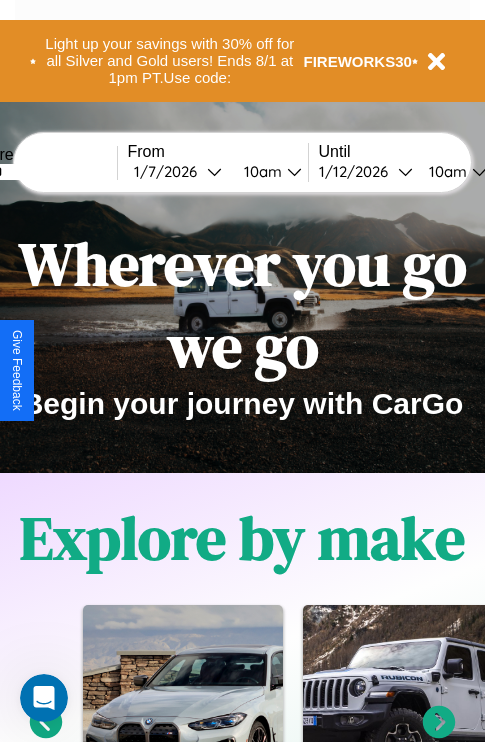 scroll, scrollTop: 0, scrollLeft: 68, axis: horizontal 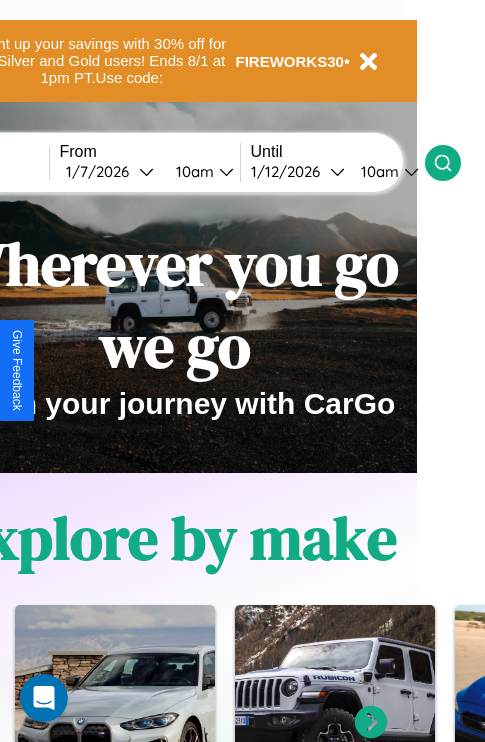 click 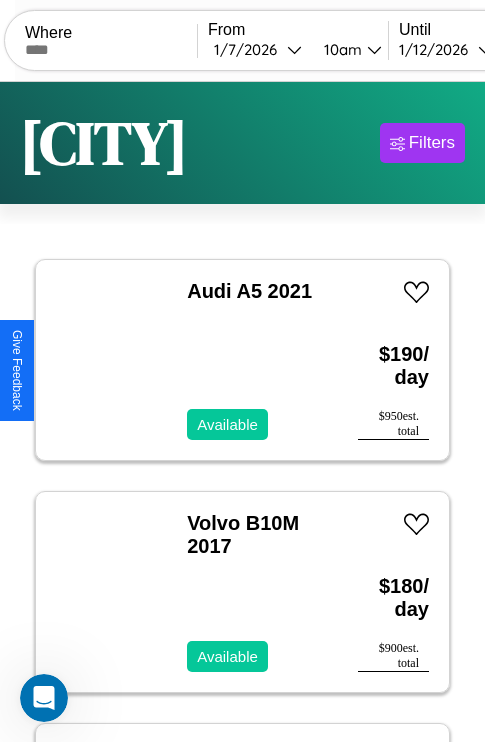 scroll, scrollTop: 95, scrollLeft: 0, axis: vertical 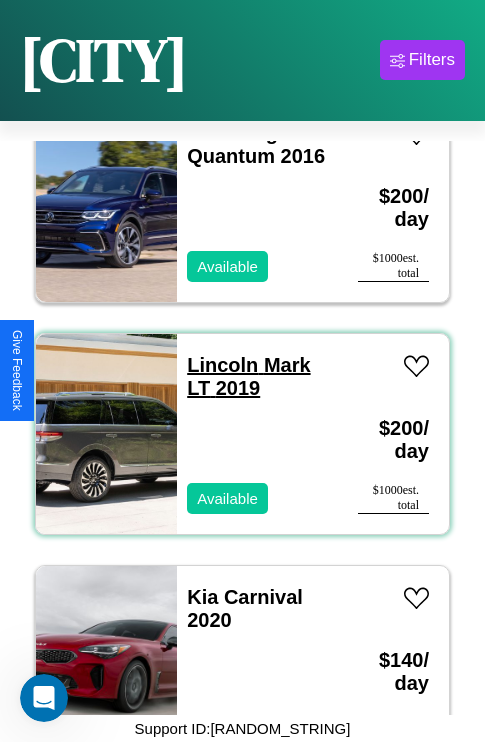 click on "[BRAND] [MODEL] [YEAR]" at bounding box center (248, 376) 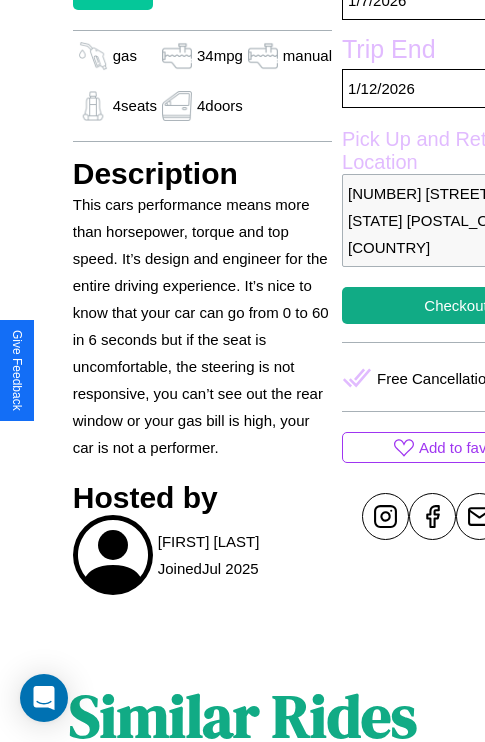 scroll, scrollTop: 432, scrollLeft: 68, axis: both 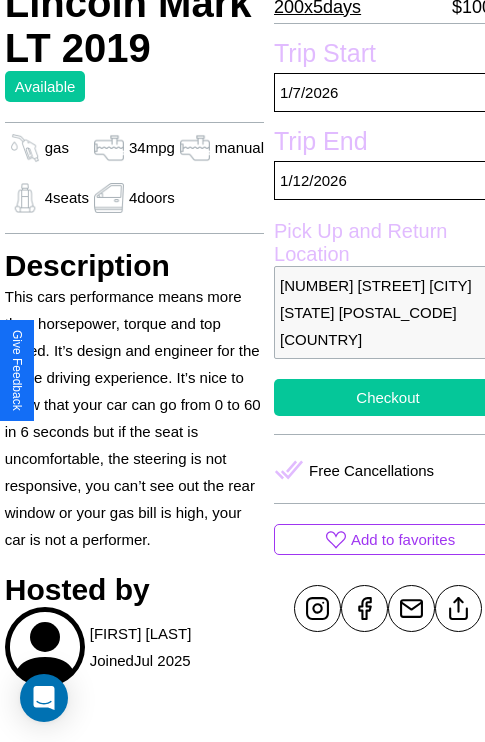 click on "Checkout" at bounding box center (388, 397) 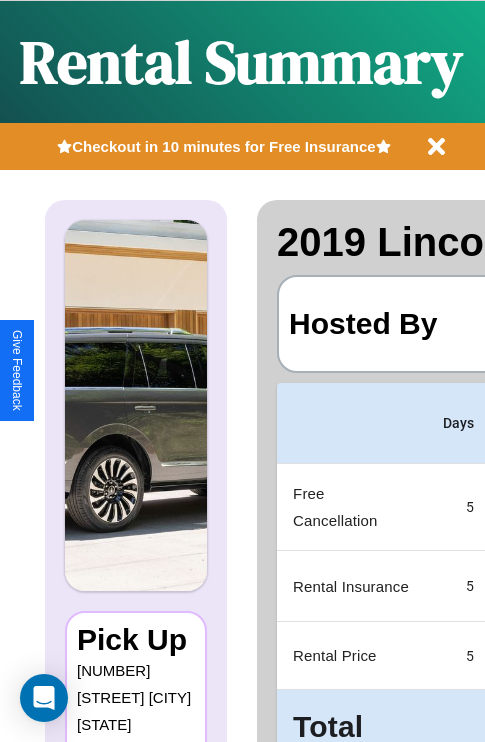 scroll, scrollTop: 0, scrollLeft: 378, axis: horizontal 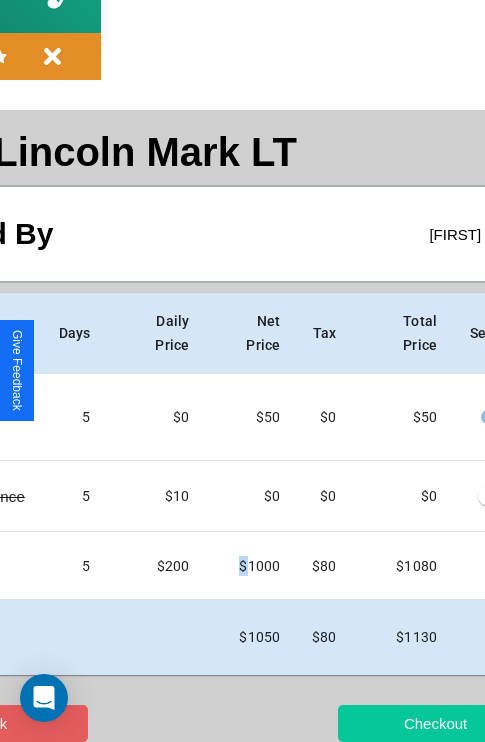 click on "Checkout" at bounding box center (435, 723) 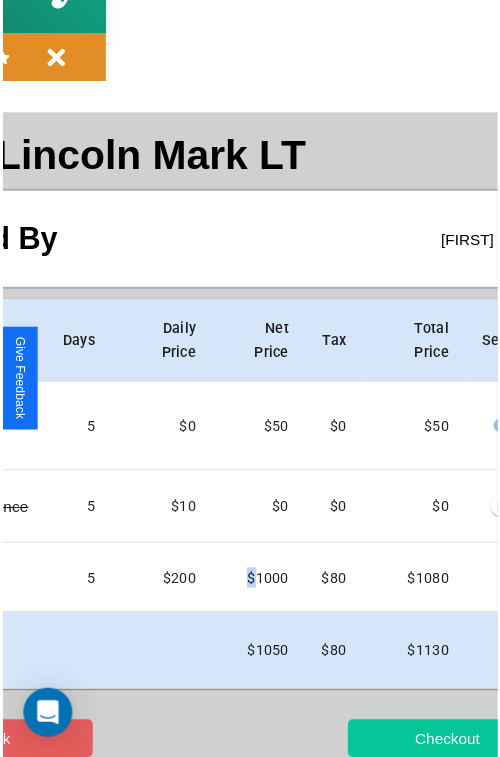 scroll, scrollTop: 0, scrollLeft: 0, axis: both 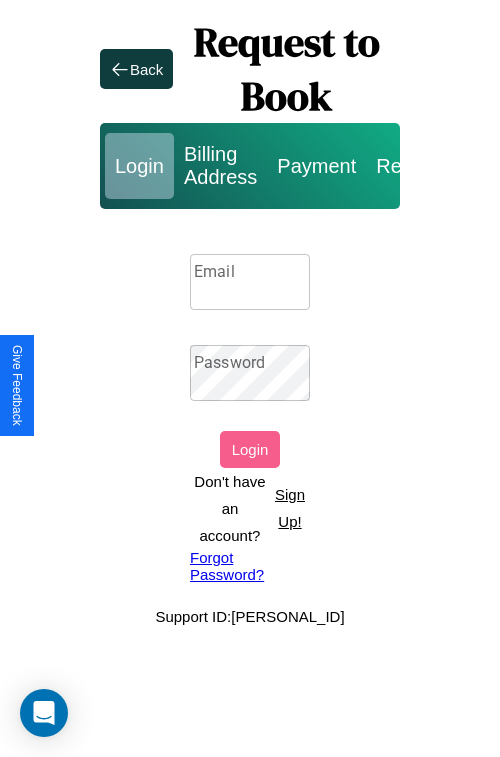 click on "Sign Up!" at bounding box center (290, 508) 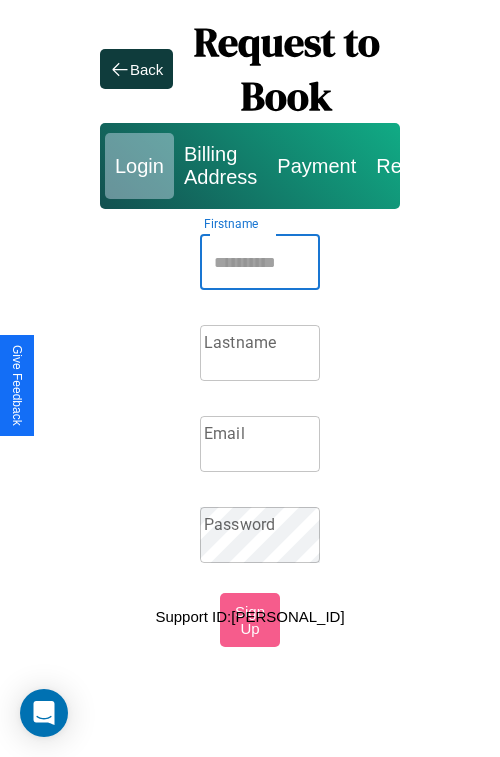 click on "Firstname" at bounding box center (260, 262) 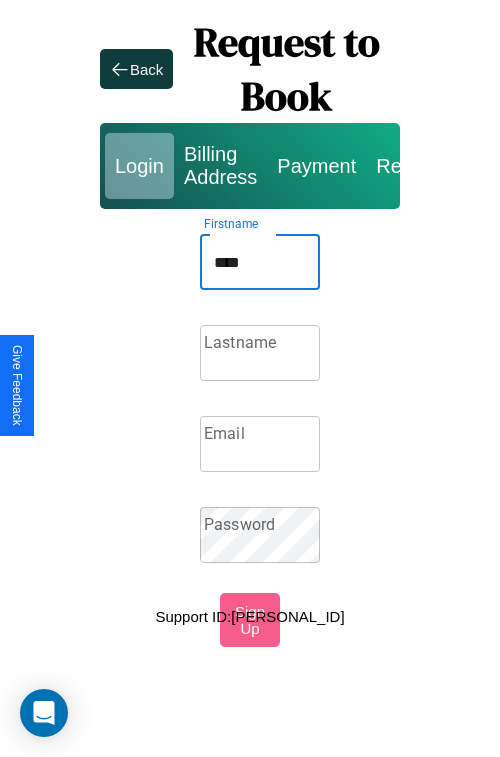 type on "****" 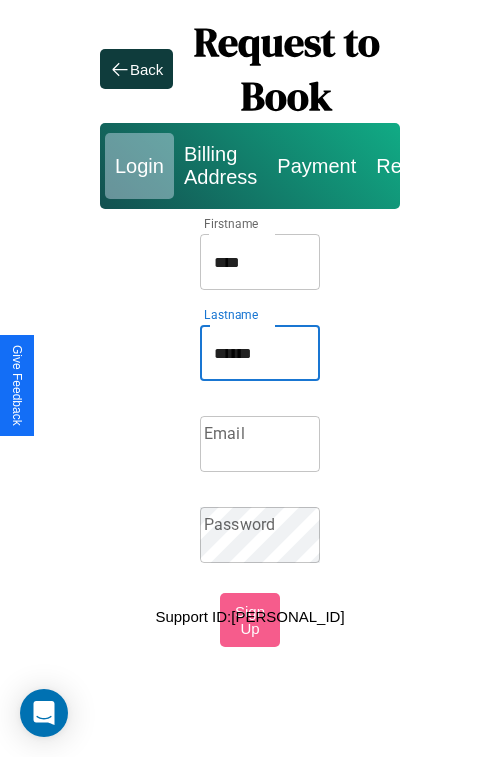 type on "******" 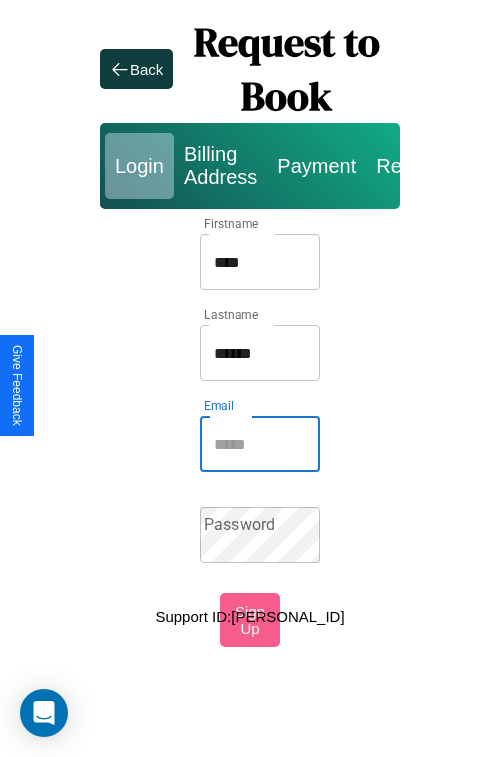click on "Email" at bounding box center (260, 444) 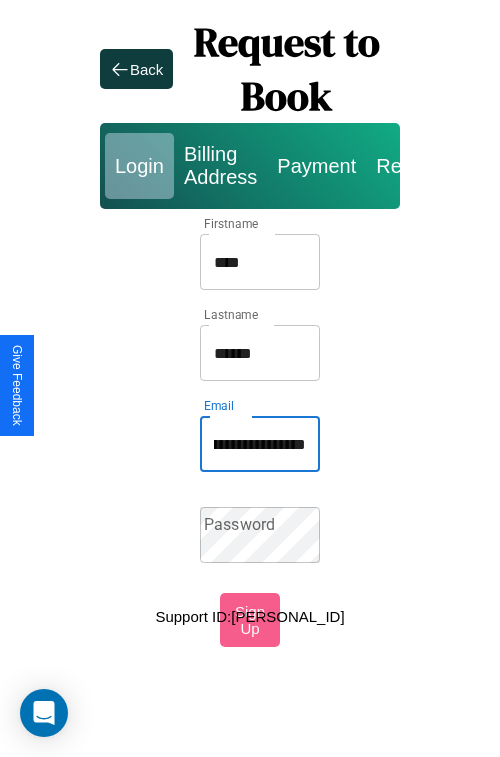 scroll, scrollTop: 0, scrollLeft: 51, axis: horizontal 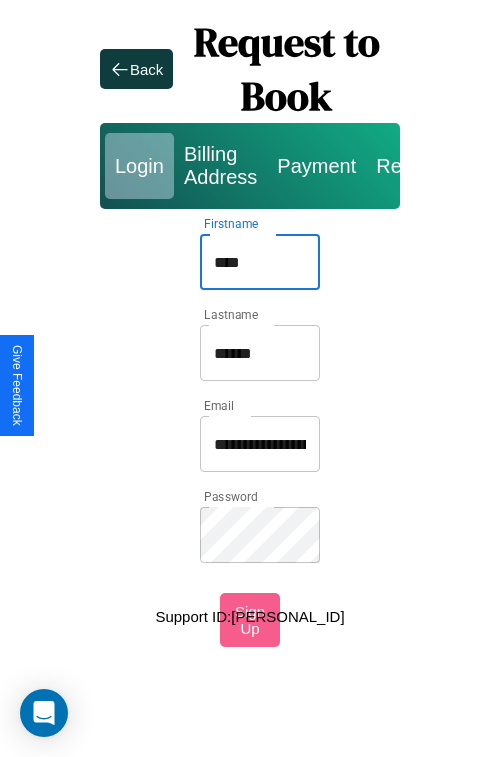 click on "****" at bounding box center [260, 262] 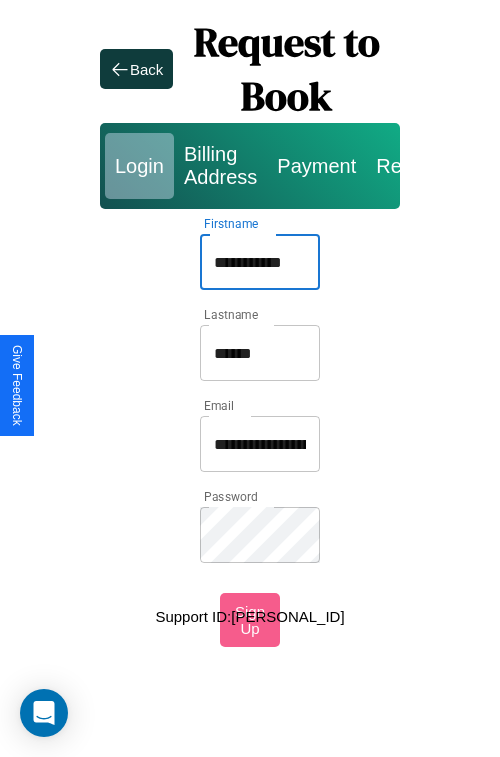 type on "**********" 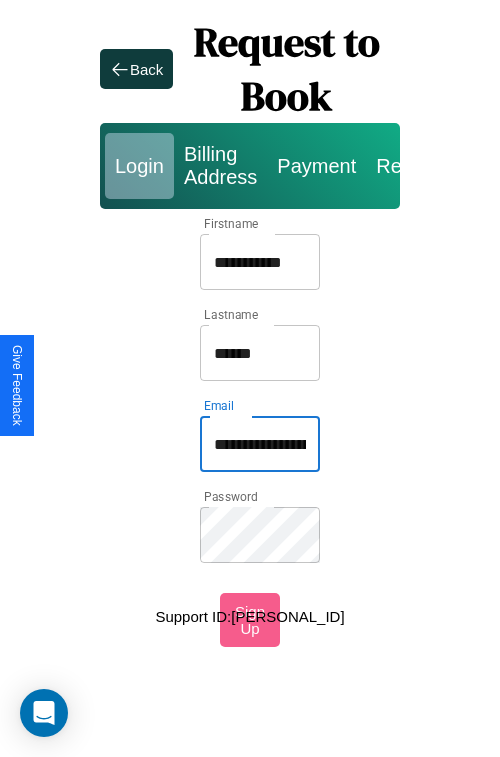 click on "**********" at bounding box center [260, 444] 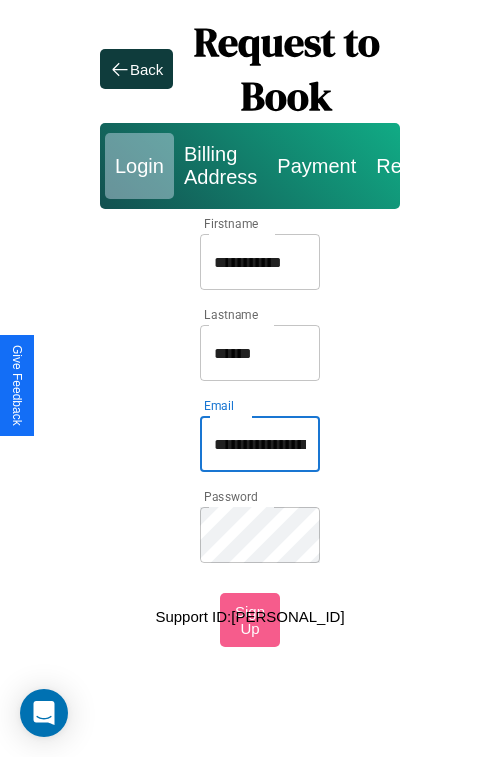 type on "**********" 